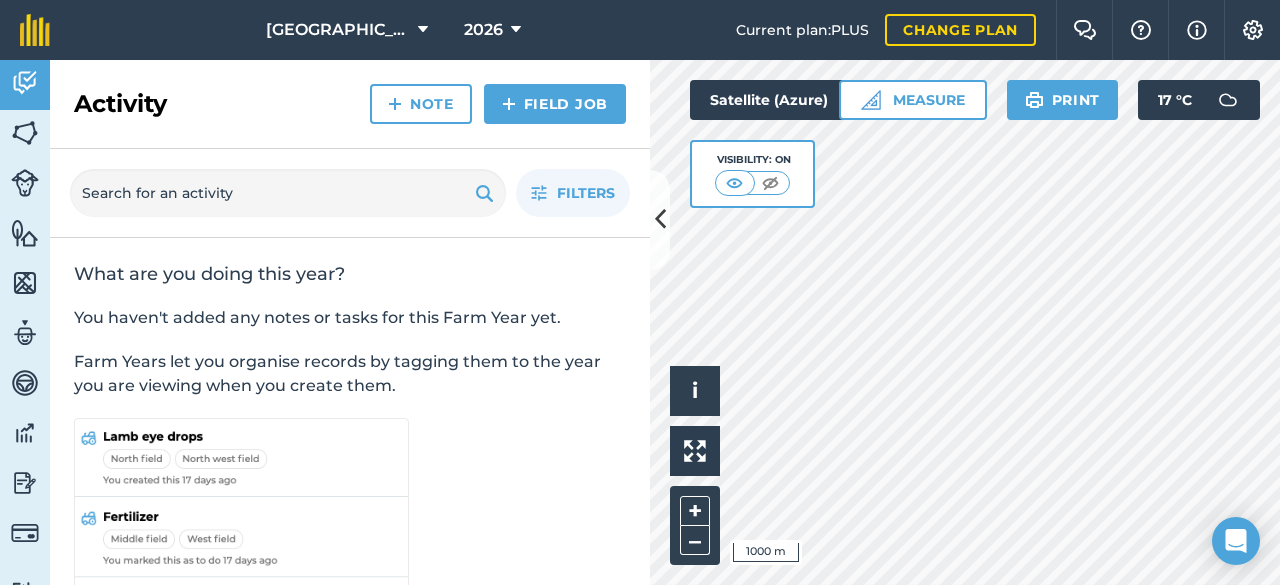 scroll, scrollTop: 0, scrollLeft: 0, axis: both 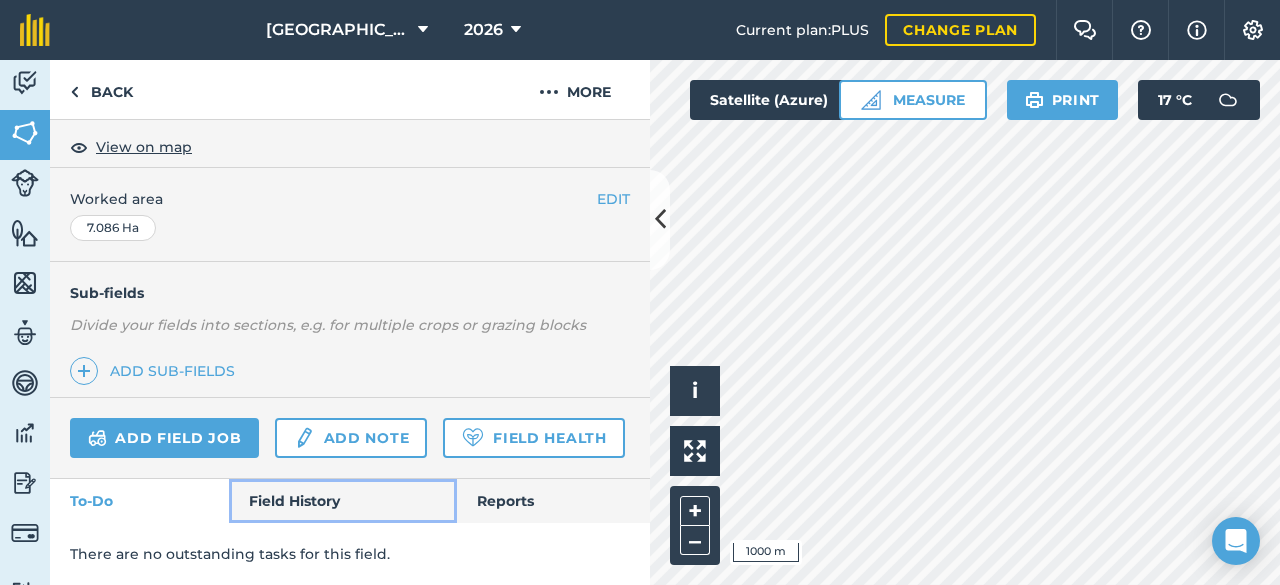 click on "Field History" at bounding box center [342, 501] 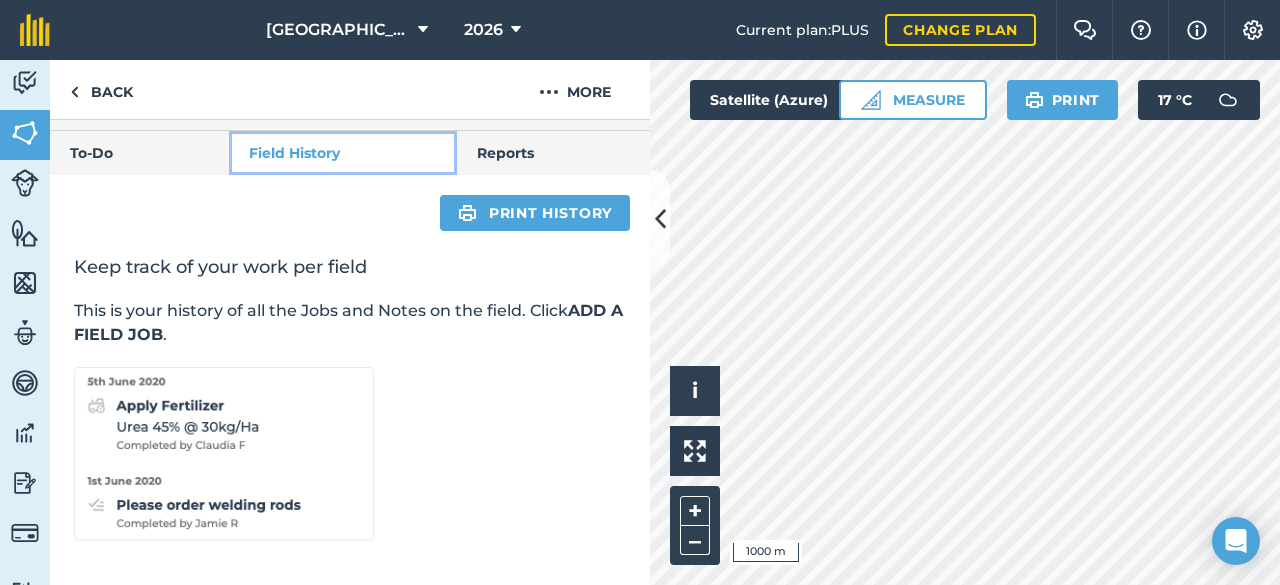 scroll, scrollTop: 732, scrollLeft: 0, axis: vertical 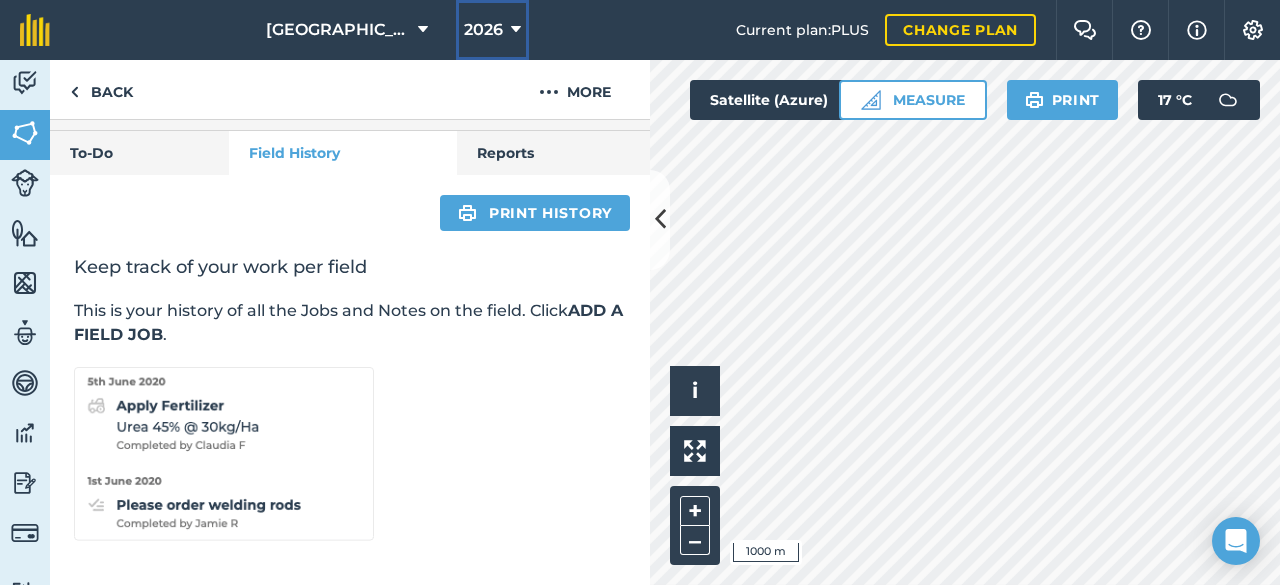 click on "2026" at bounding box center [492, 30] 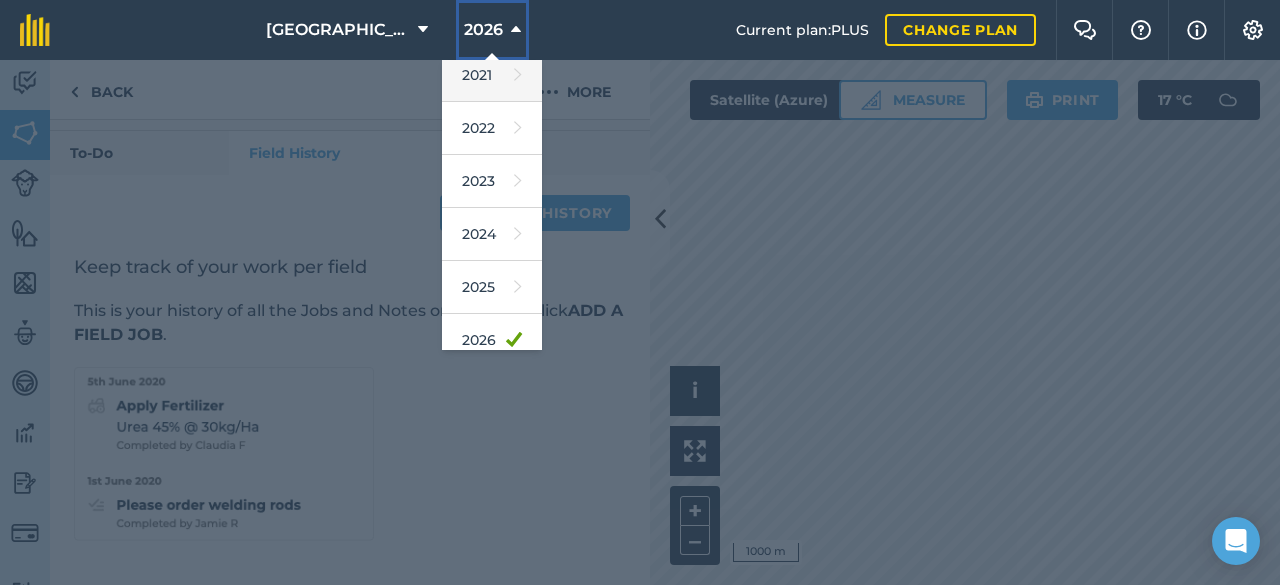 scroll, scrollTop: 174, scrollLeft: 0, axis: vertical 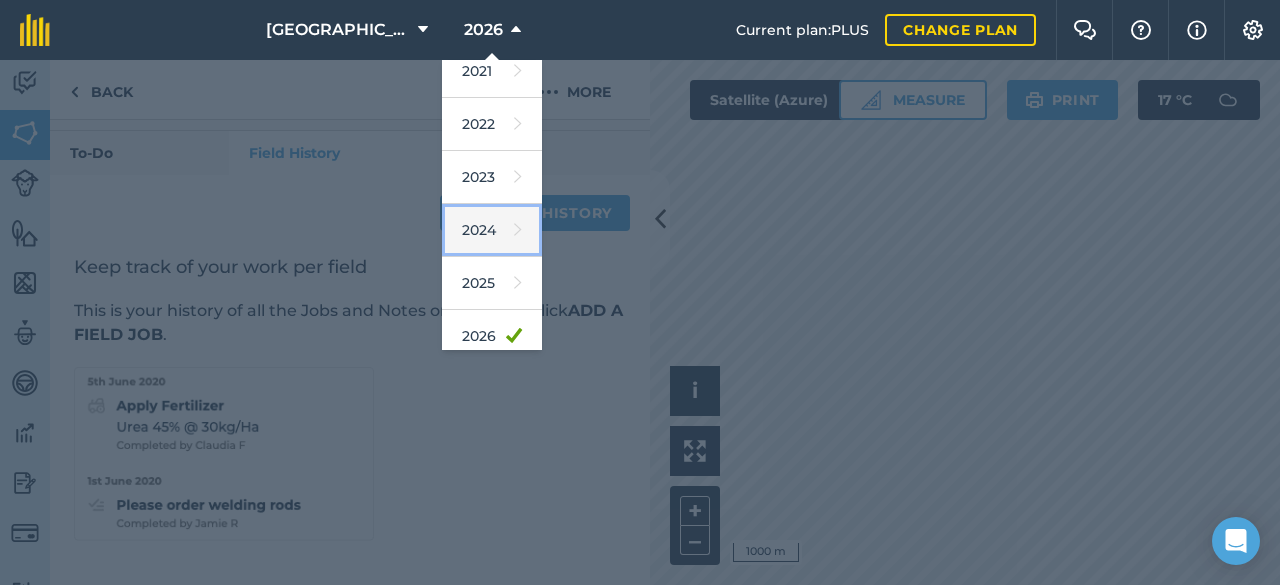 click on "2024" at bounding box center (492, 230) 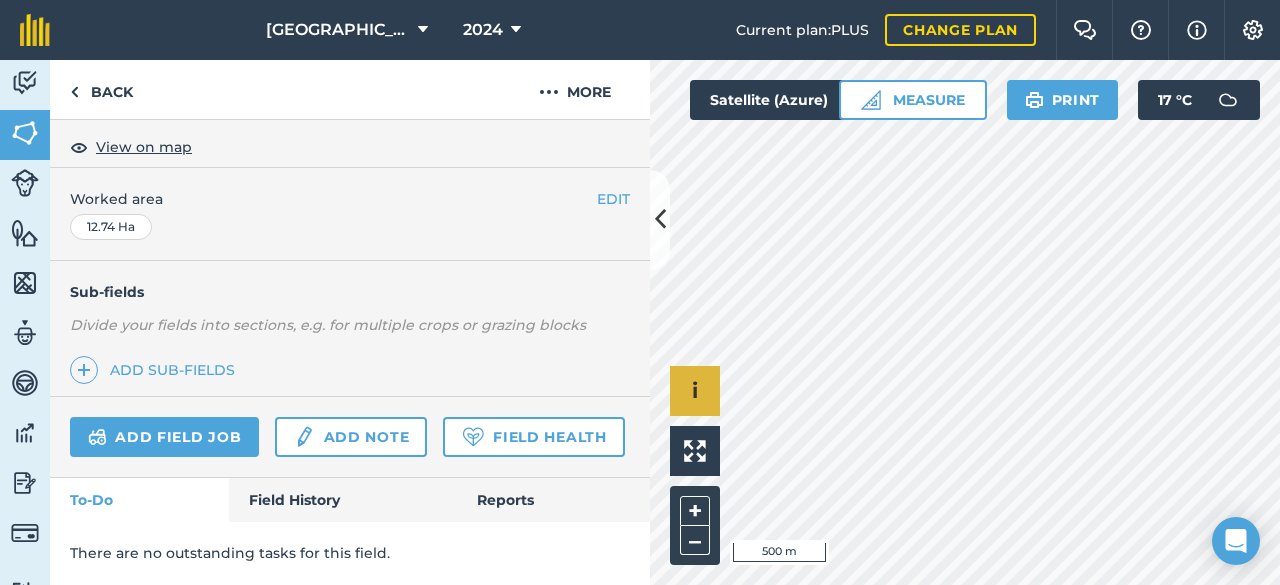 scroll, scrollTop: 428, scrollLeft: 0, axis: vertical 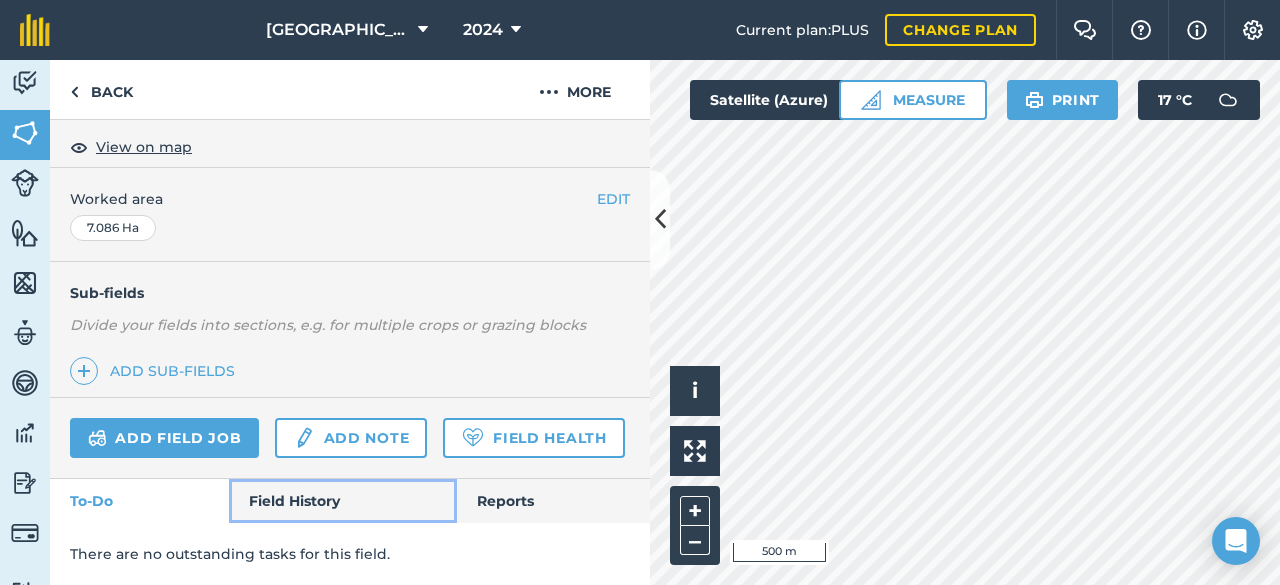 click on "Field History" at bounding box center [342, 501] 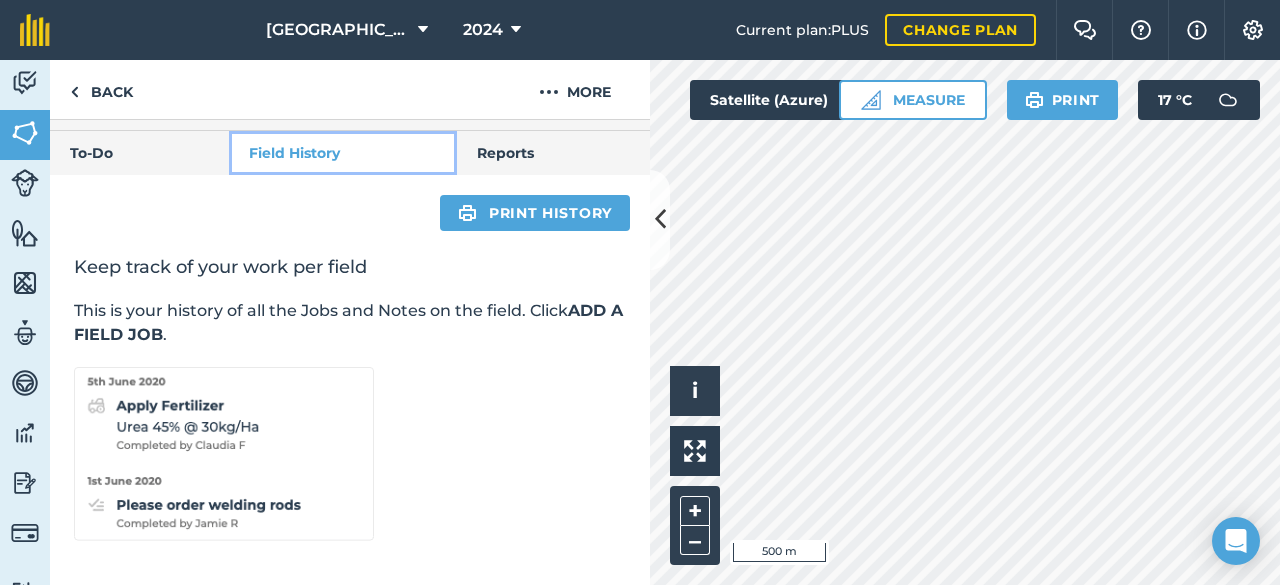 scroll, scrollTop: 724, scrollLeft: 0, axis: vertical 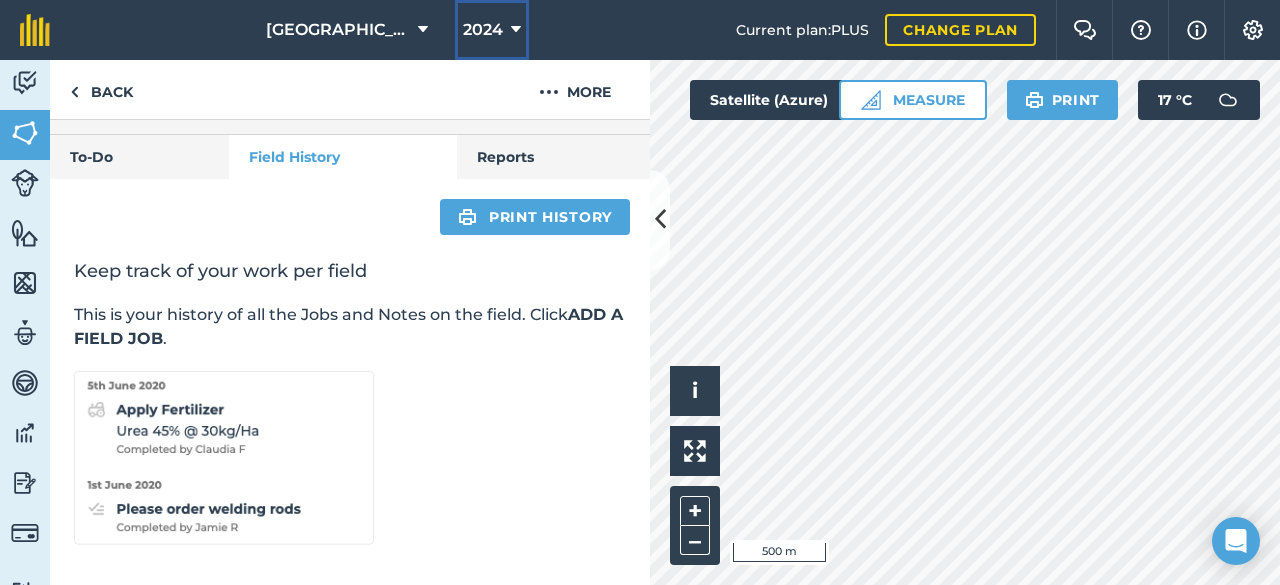 click on "2024" at bounding box center [483, 30] 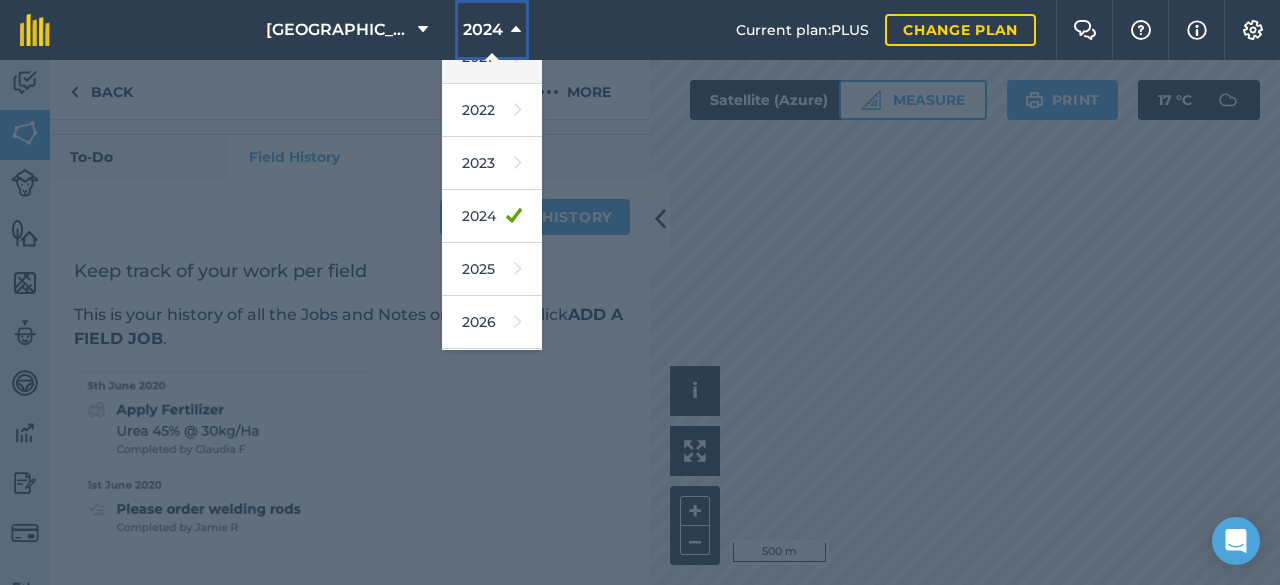 scroll, scrollTop: 189, scrollLeft: 0, axis: vertical 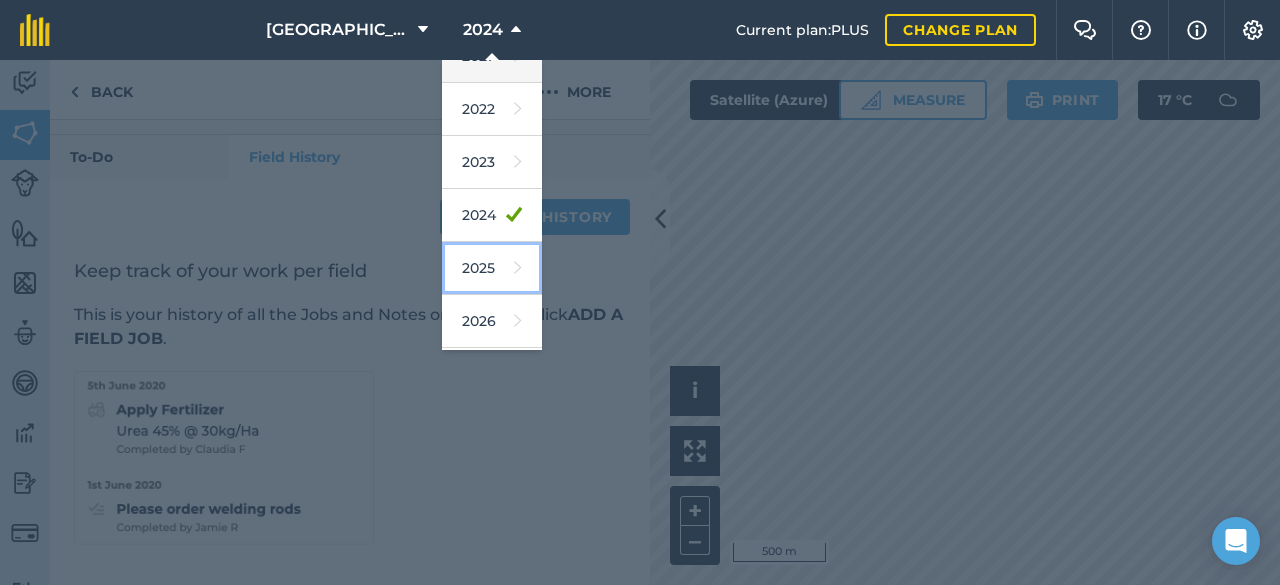 click on "2025" at bounding box center (492, 268) 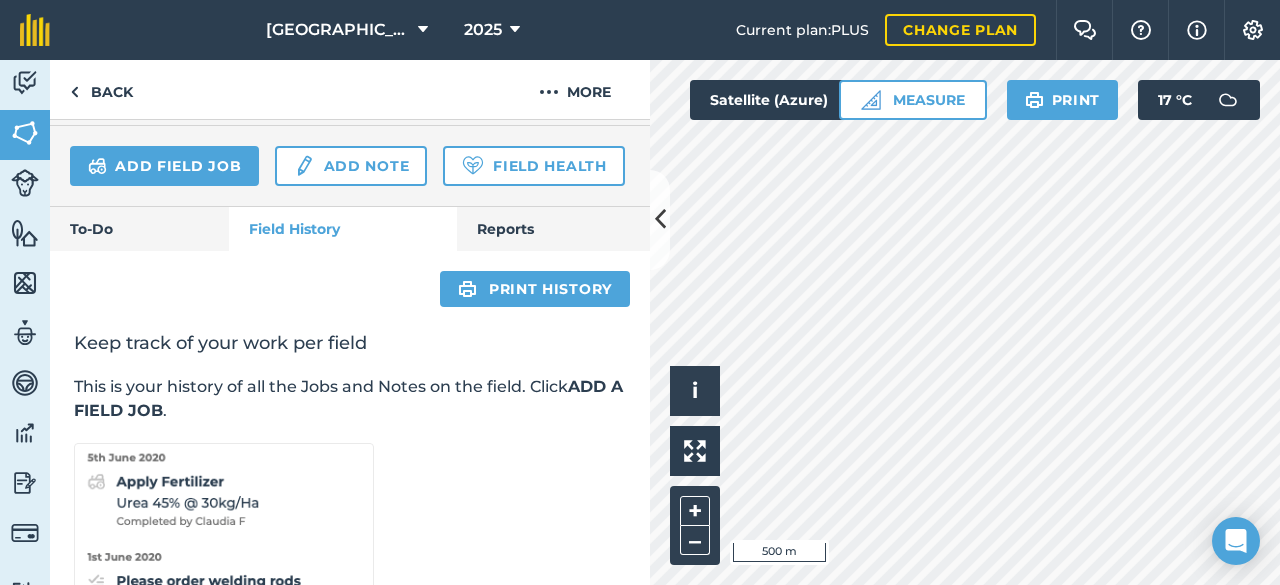 scroll, scrollTop: 650, scrollLeft: 0, axis: vertical 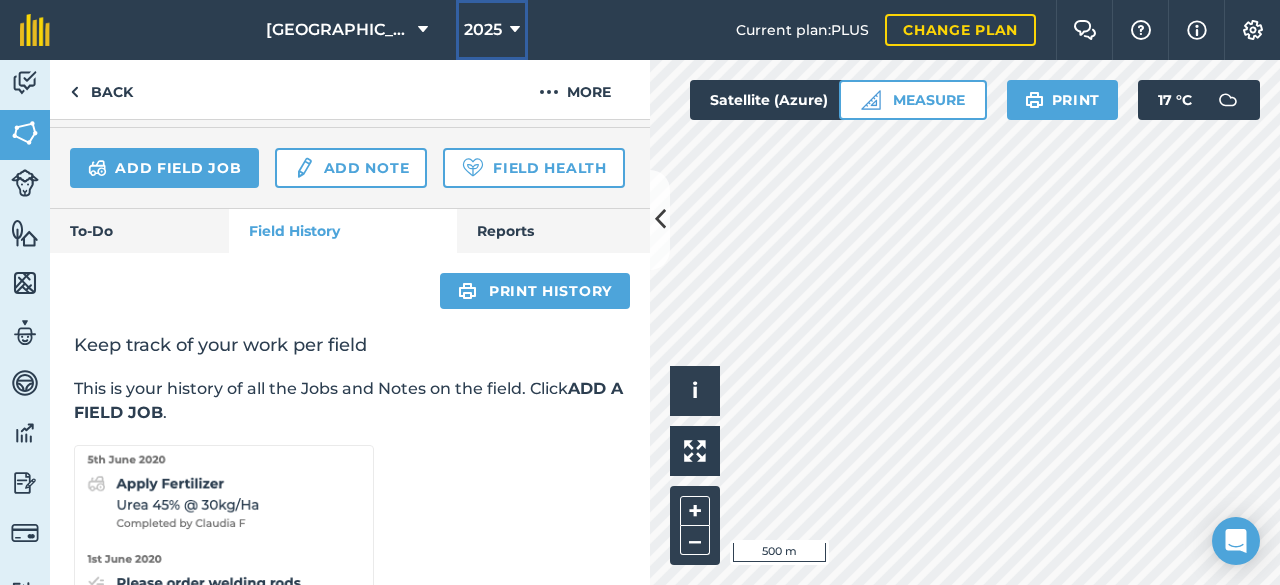 click at bounding box center [515, 30] 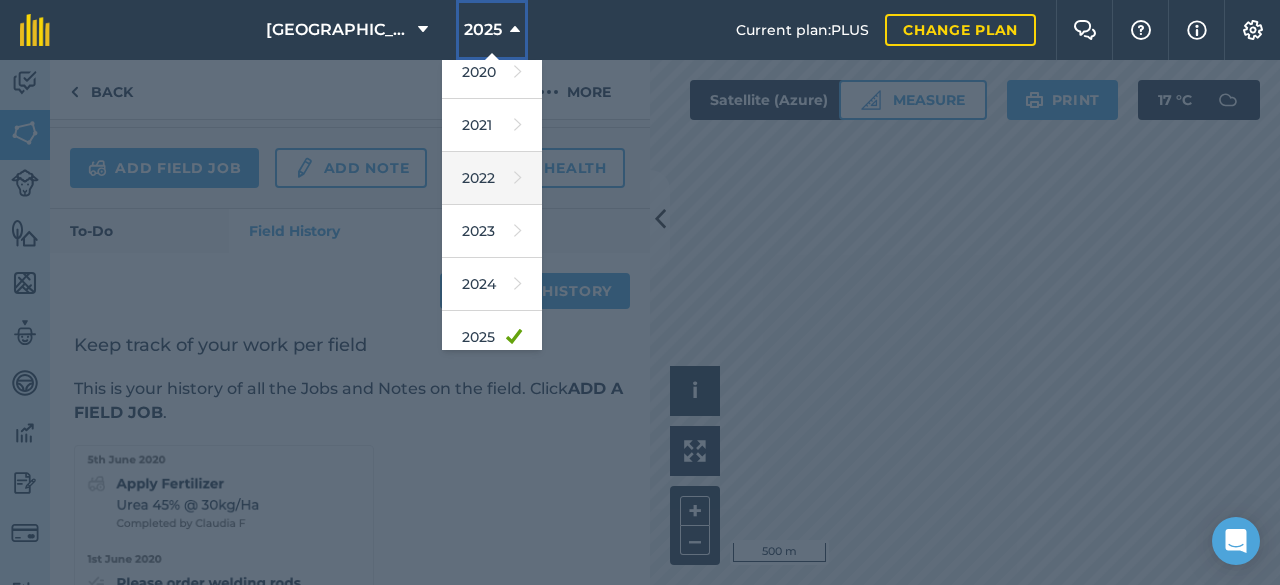 scroll, scrollTop: 121, scrollLeft: 0, axis: vertical 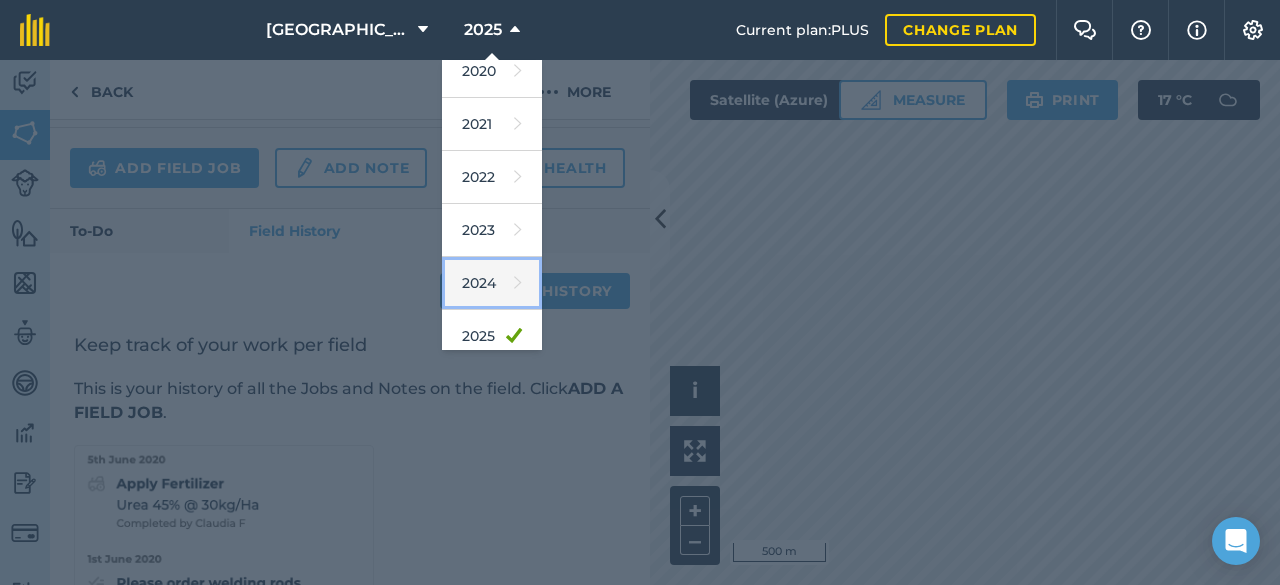 click on "2024" at bounding box center (492, 283) 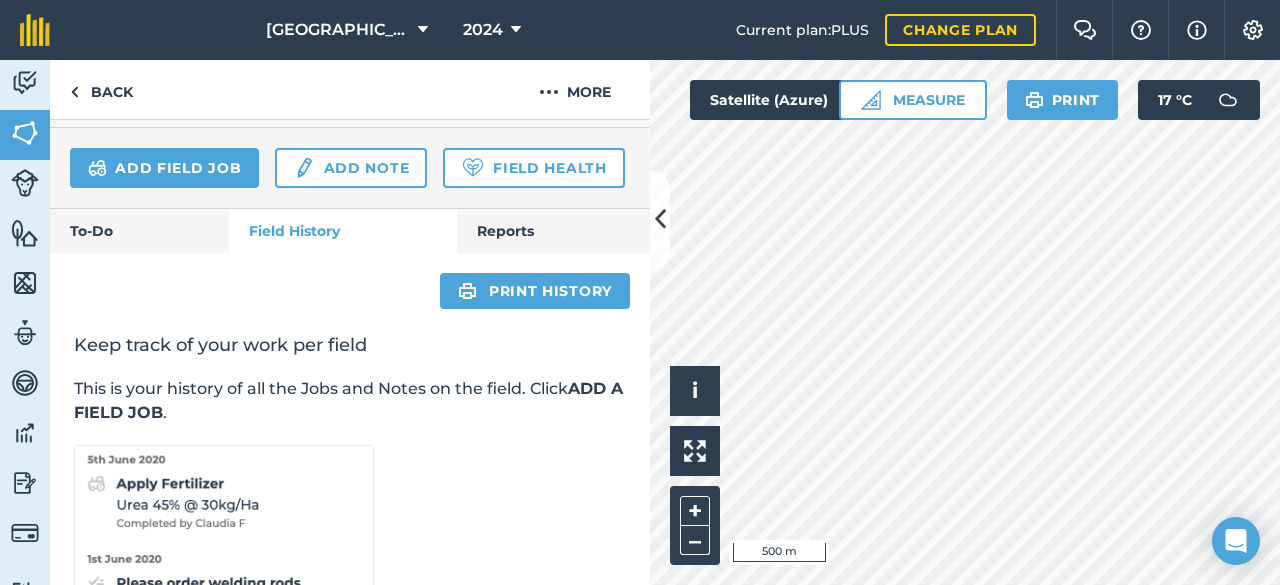 scroll, scrollTop: 778, scrollLeft: 0, axis: vertical 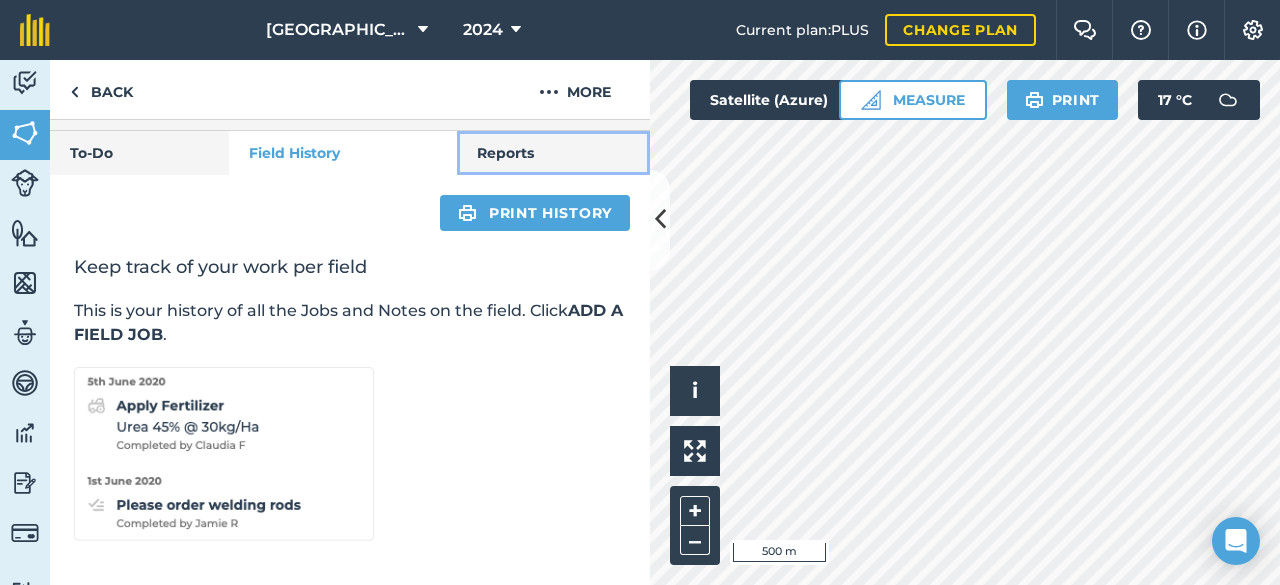 click on "Reports" at bounding box center (553, 153) 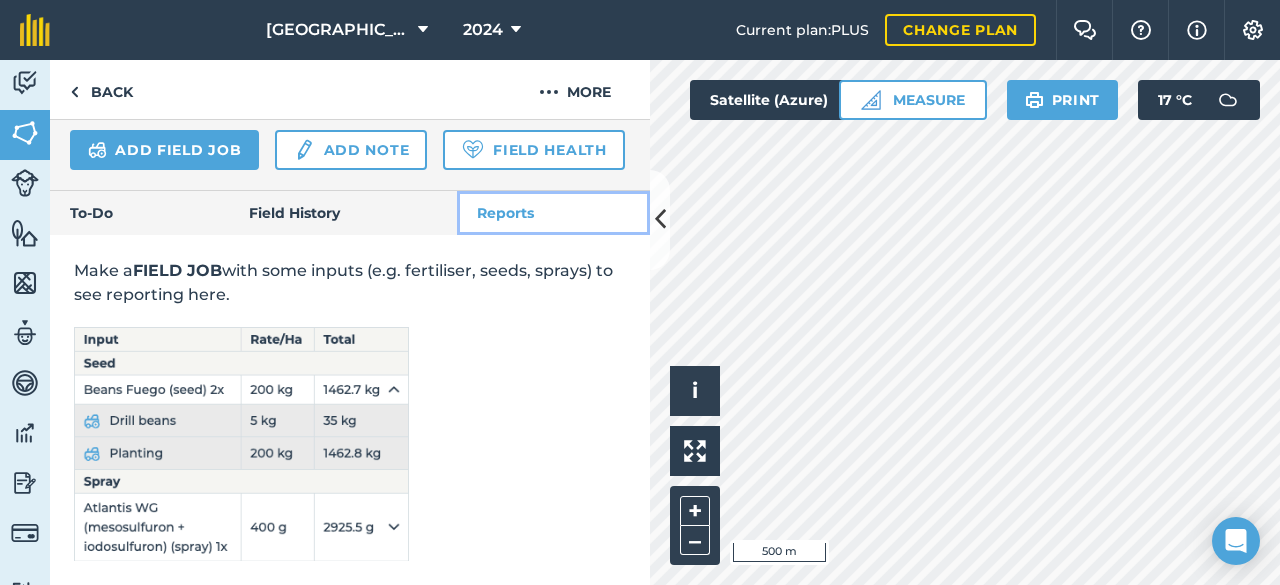 scroll, scrollTop: 718, scrollLeft: 0, axis: vertical 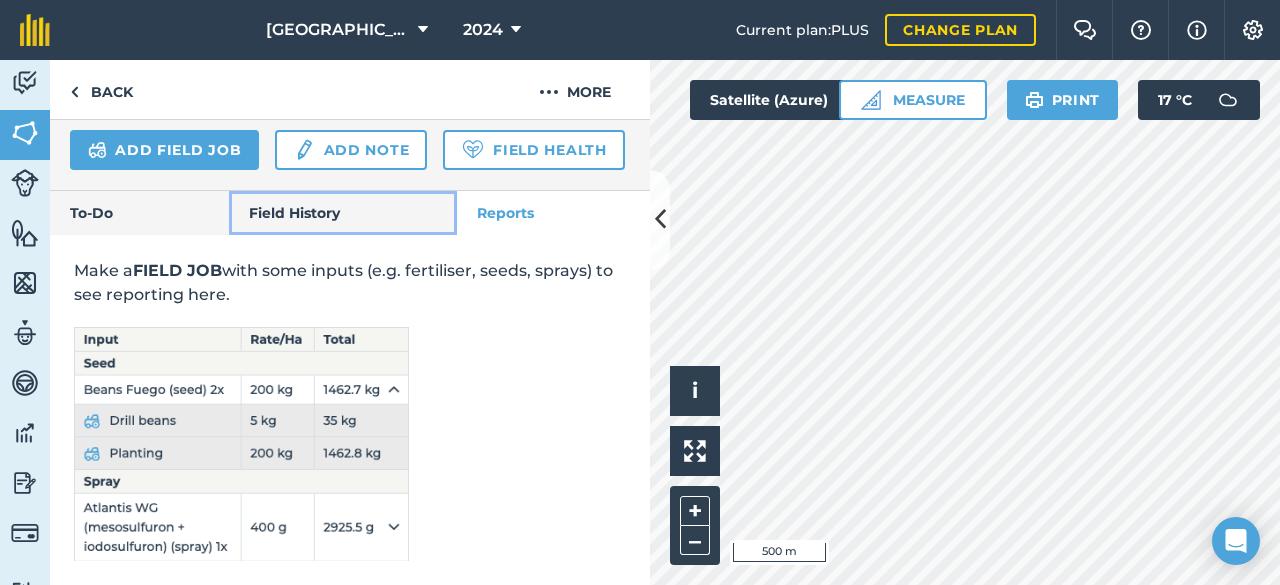 click on "Field History" at bounding box center (342, 213) 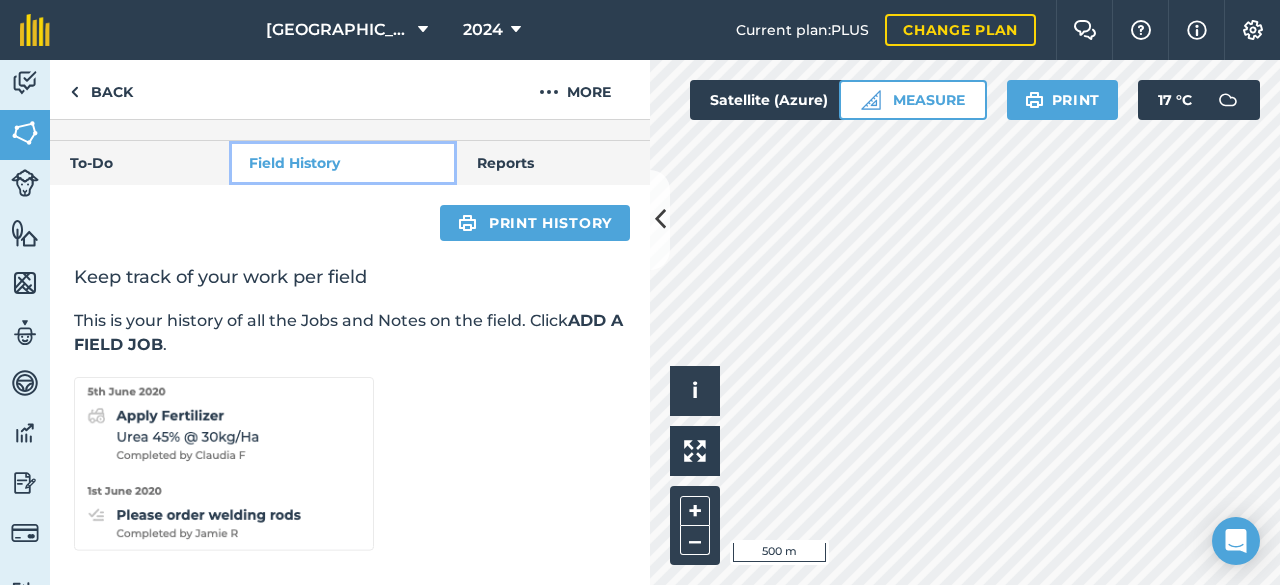 scroll, scrollTop: 778, scrollLeft: 0, axis: vertical 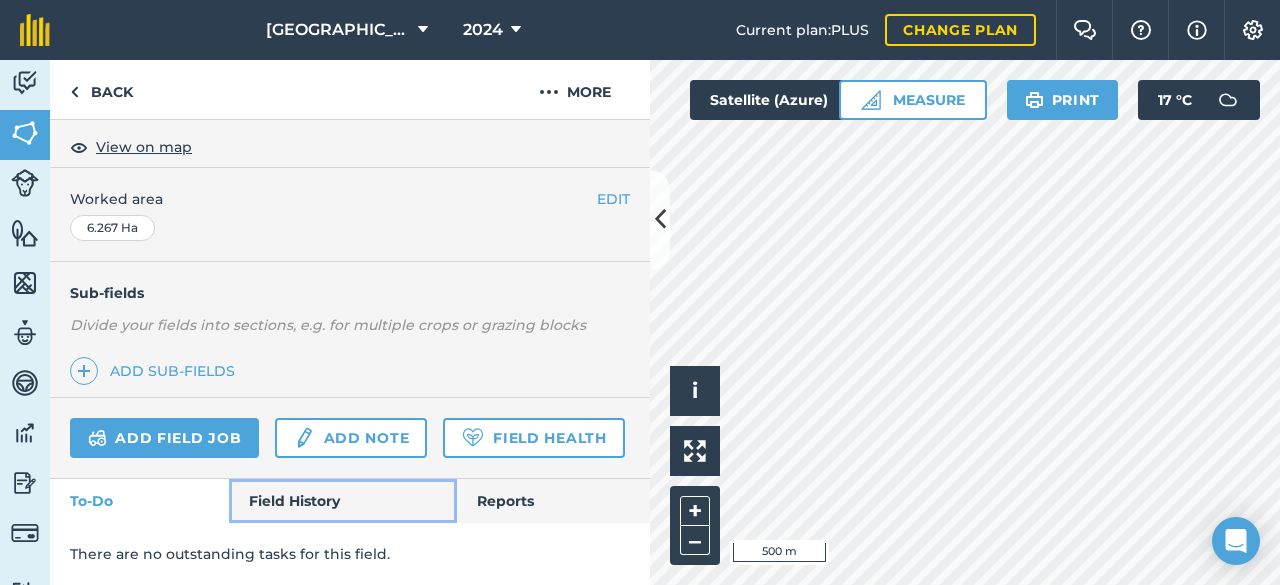 click on "Field History" at bounding box center [342, 501] 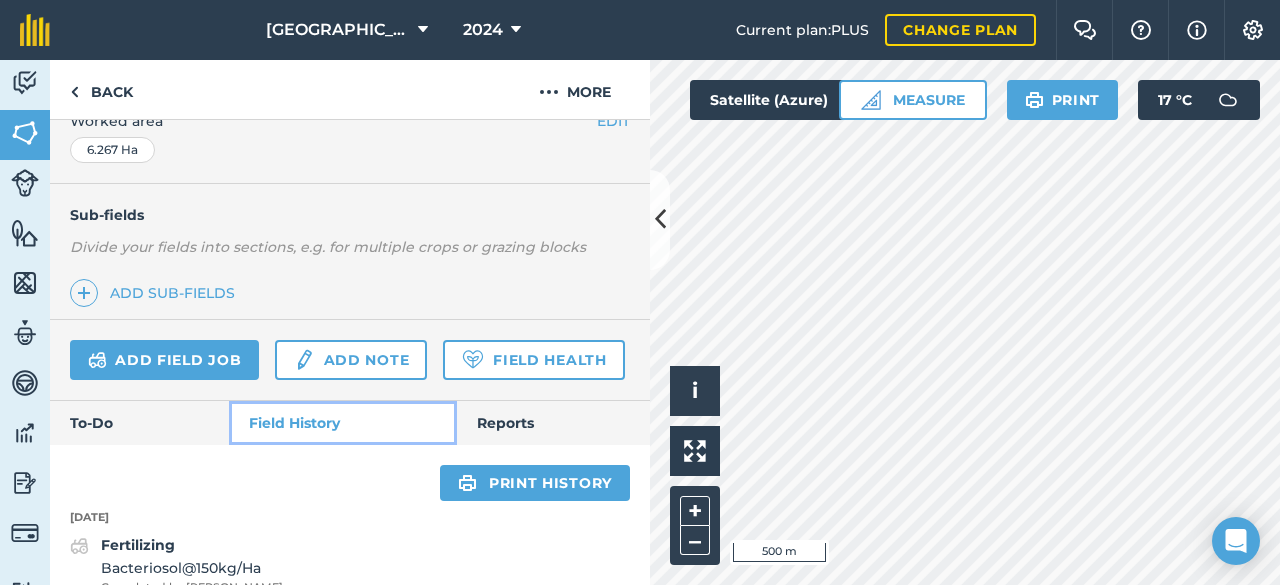 scroll, scrollTop: 540, scrollLeft: 0, axis: vertical 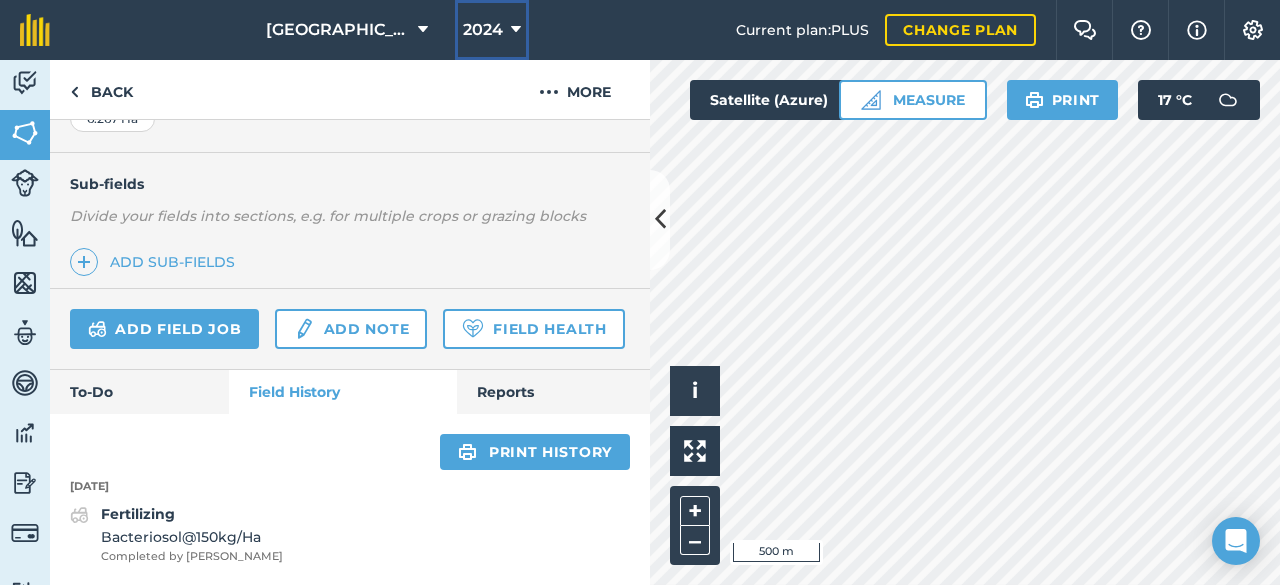 click at bounding box center (516, 30) 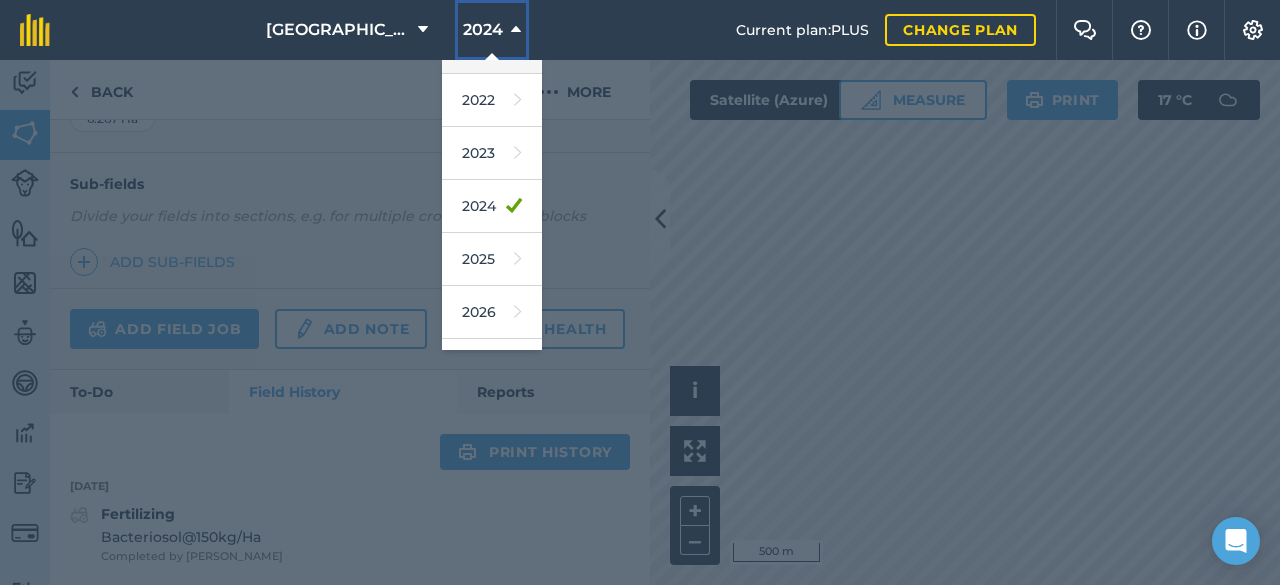 scroll, scrollTop: 197, scrollLeft: 0, axis: vertical 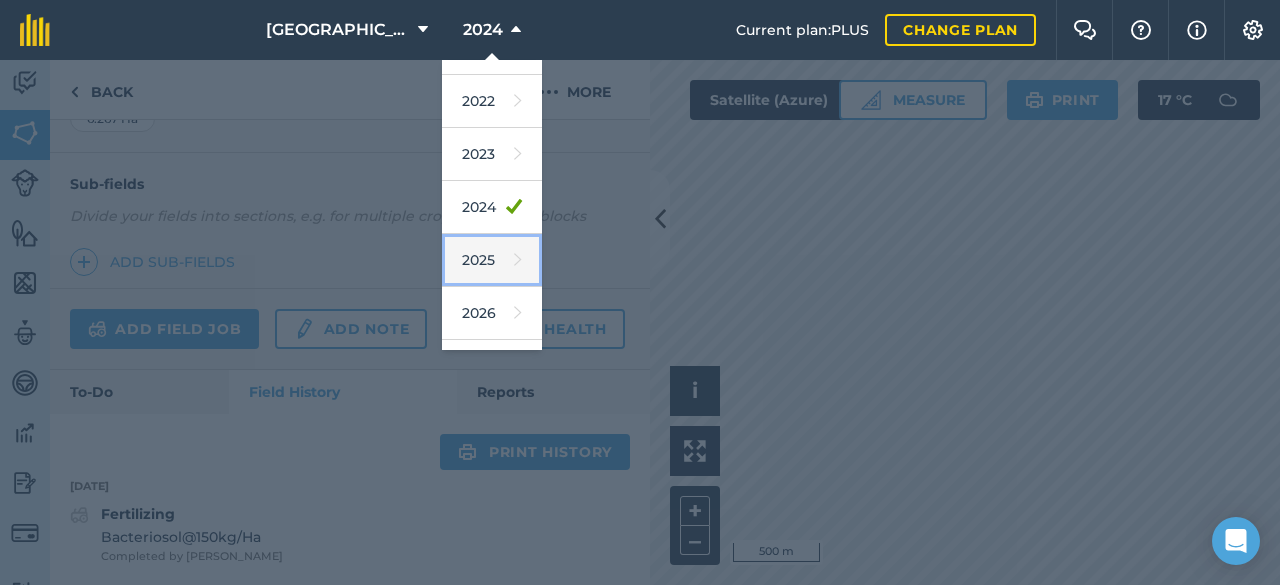 click on "2025" at bounding box center (492, 260) 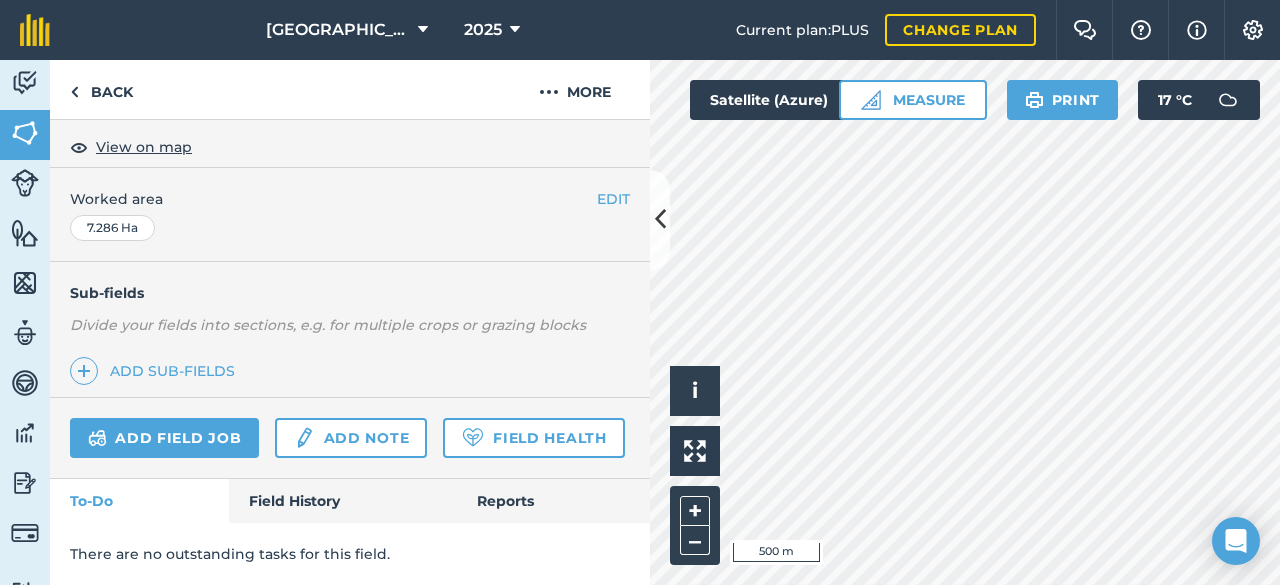 scroll, scrollTop: 431, scrollLeft: 0, axis: vertical 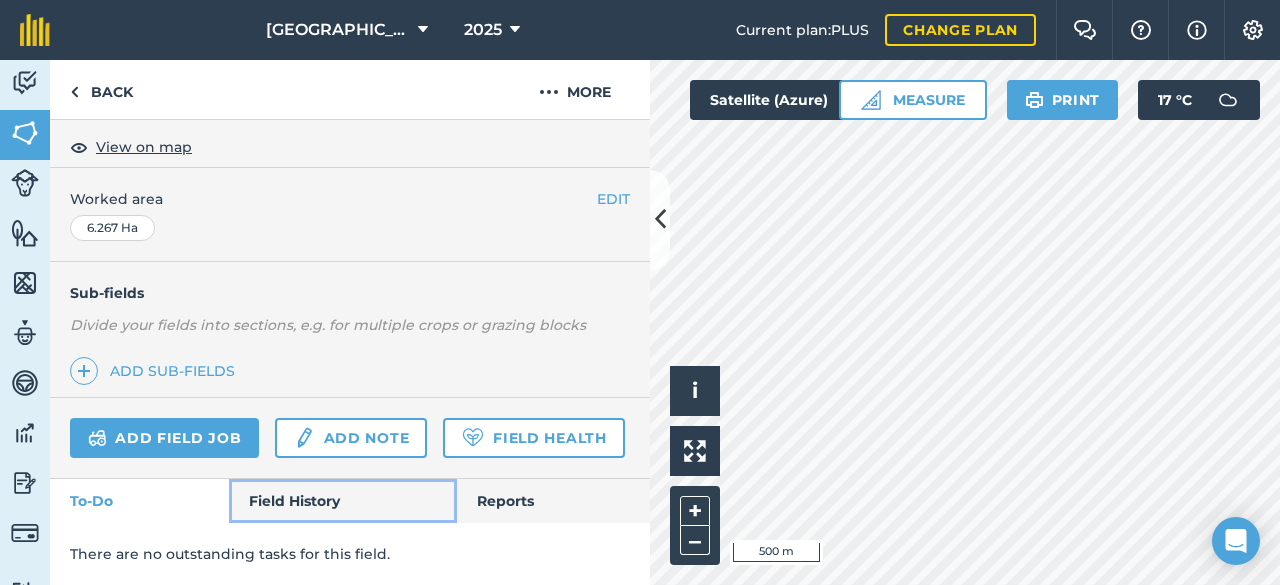 click on "Field History" at bounding box center (342, 501) 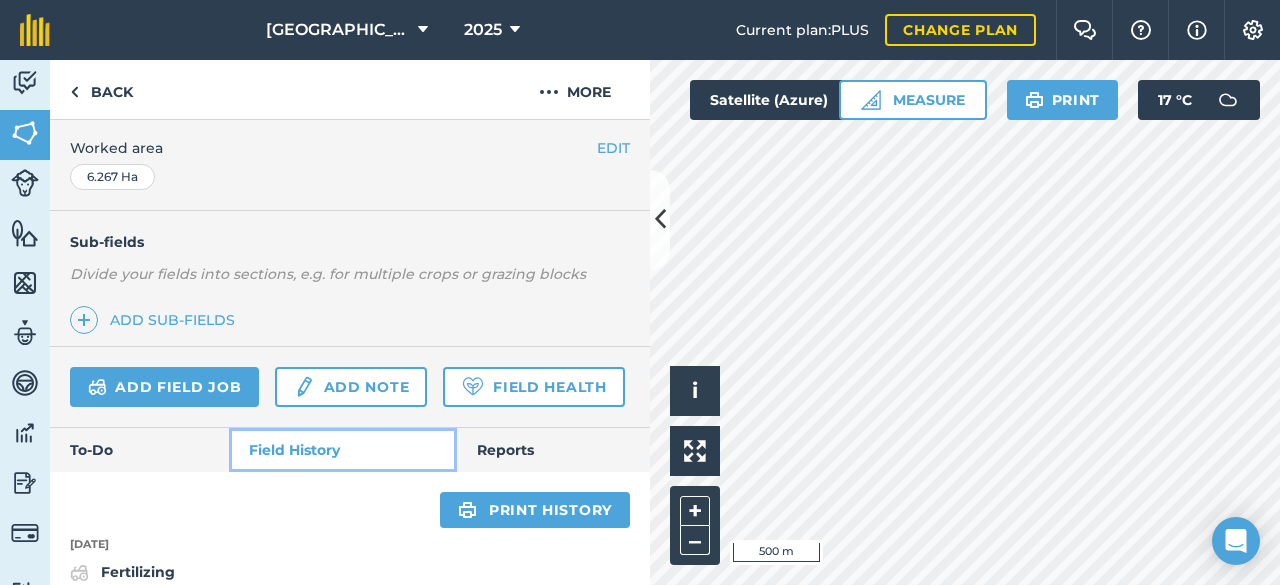 scroll, scrollTop: 540, scrollLeft: 0, axis: vertical 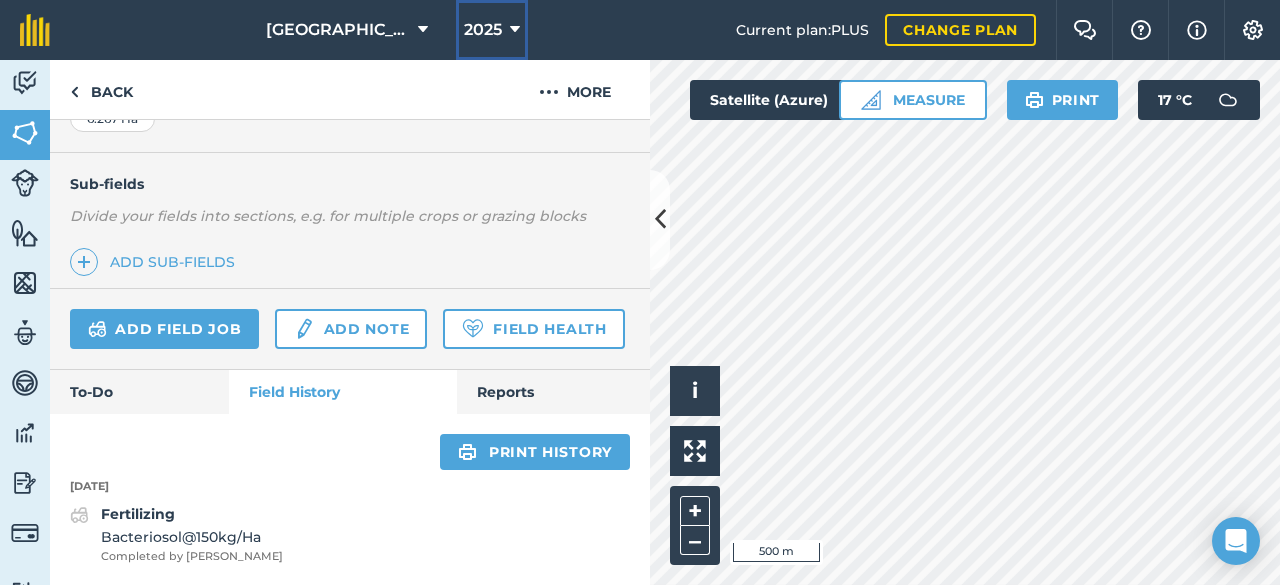 click at bounding box center [515, 30] 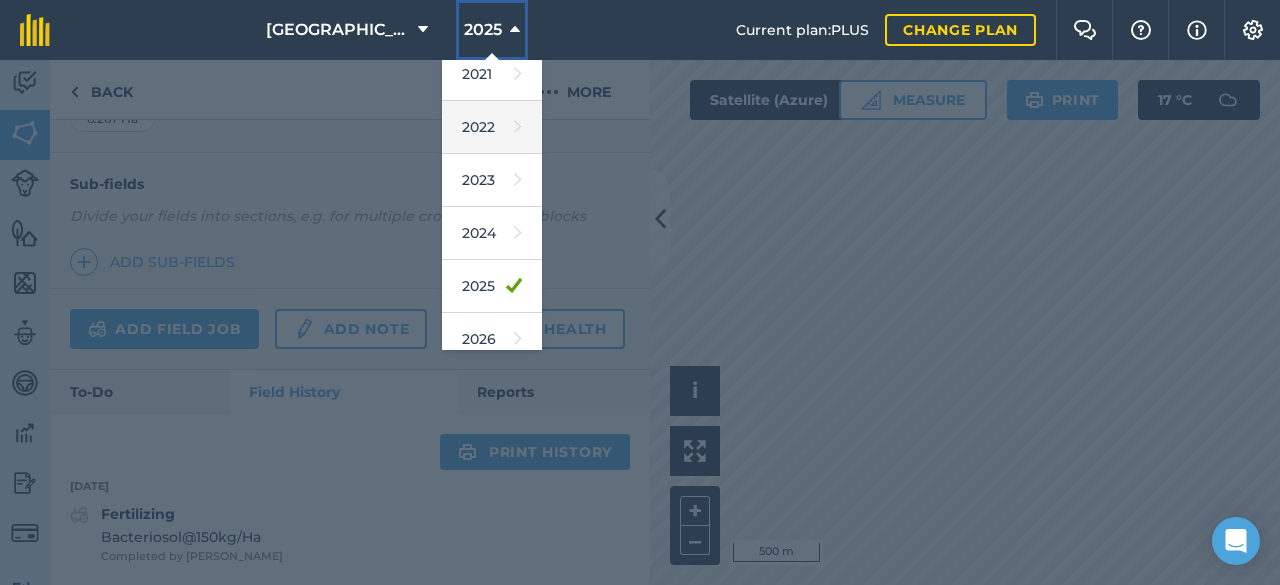 scroll, scrollTop: 173, scrollLeft: 0, axis: vertical 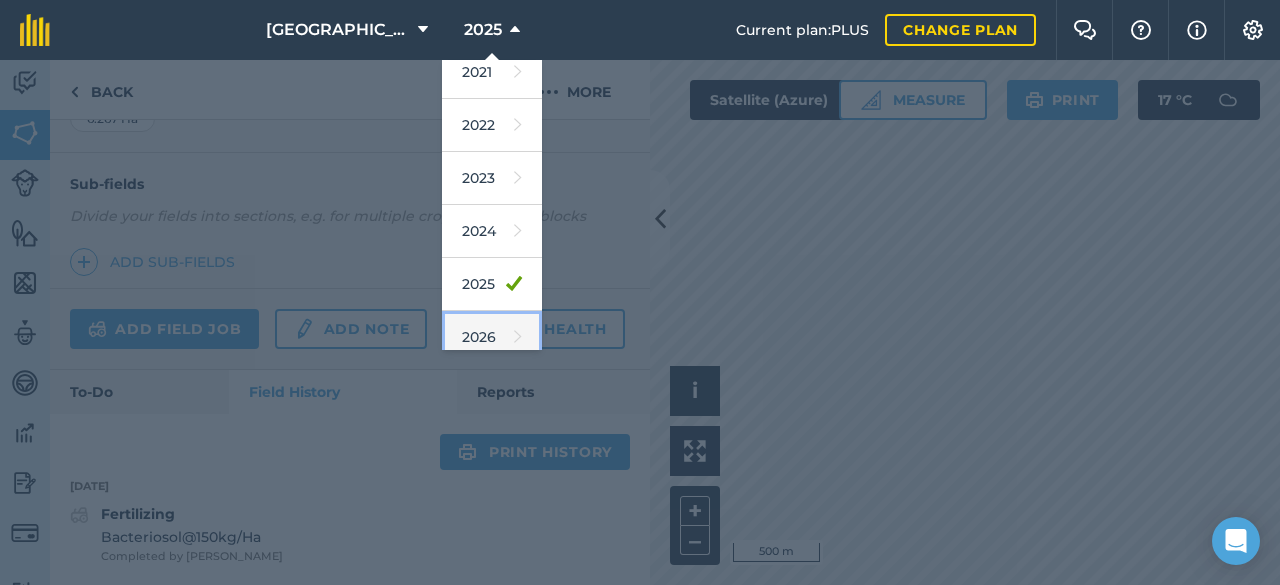 click on "2026" at bounding box center [492, 337] 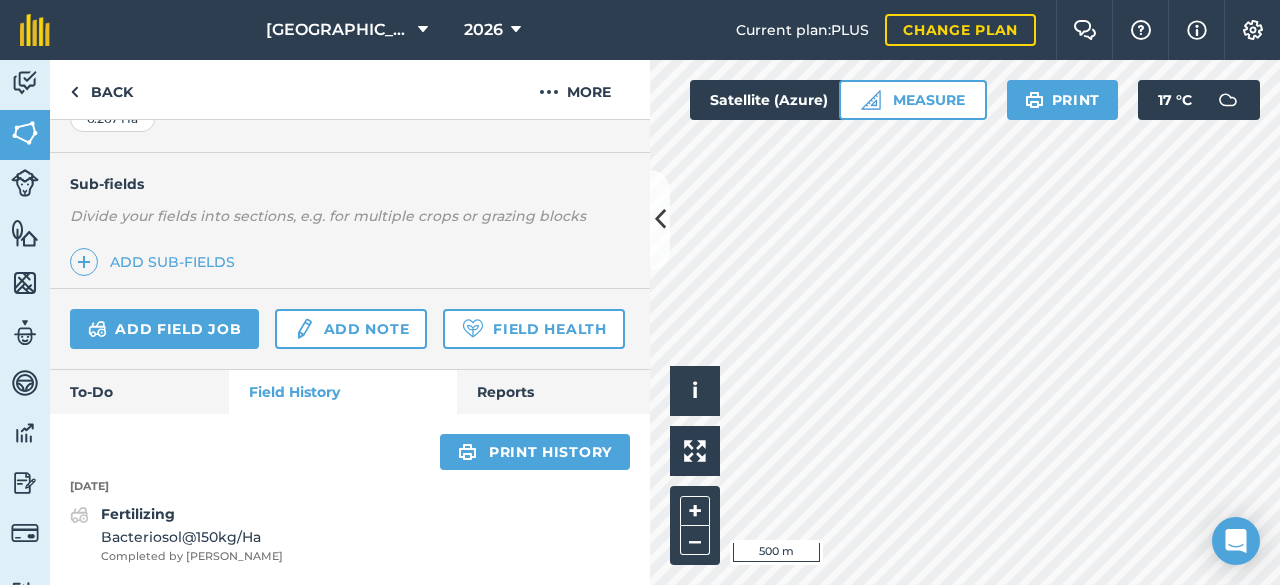 click on "Hello i © 2025 TomTom, Microsoft 500 m + – Satellite (Azure) Measure Print 17   ° C" at bounding box center [965, 322] 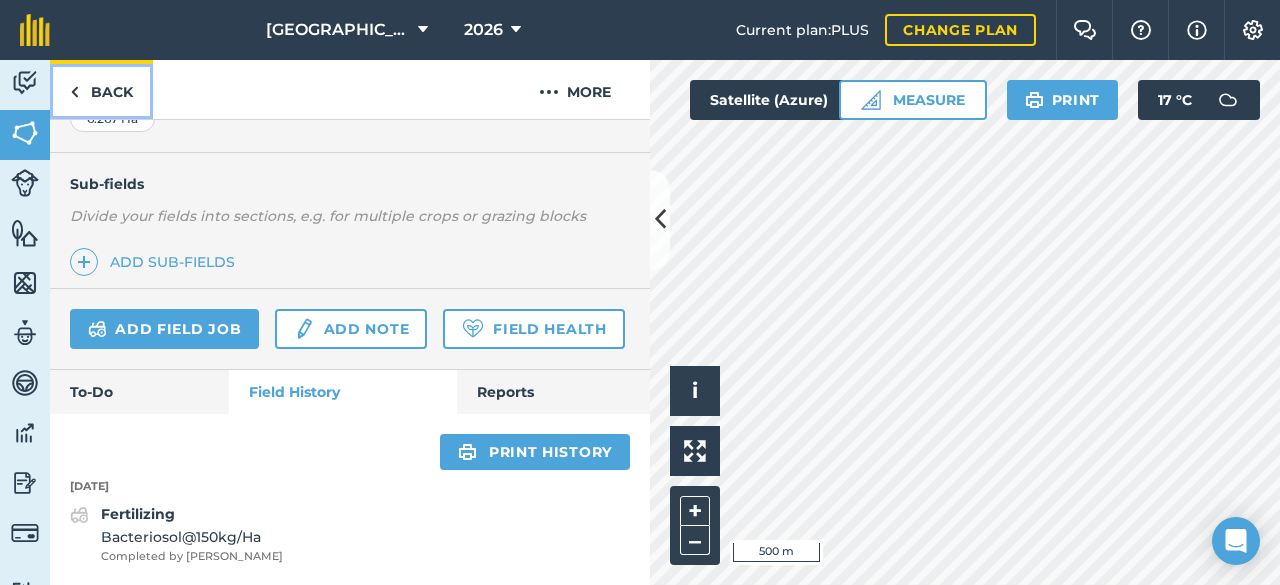 click on "Back" at bounding box center [101, 89] 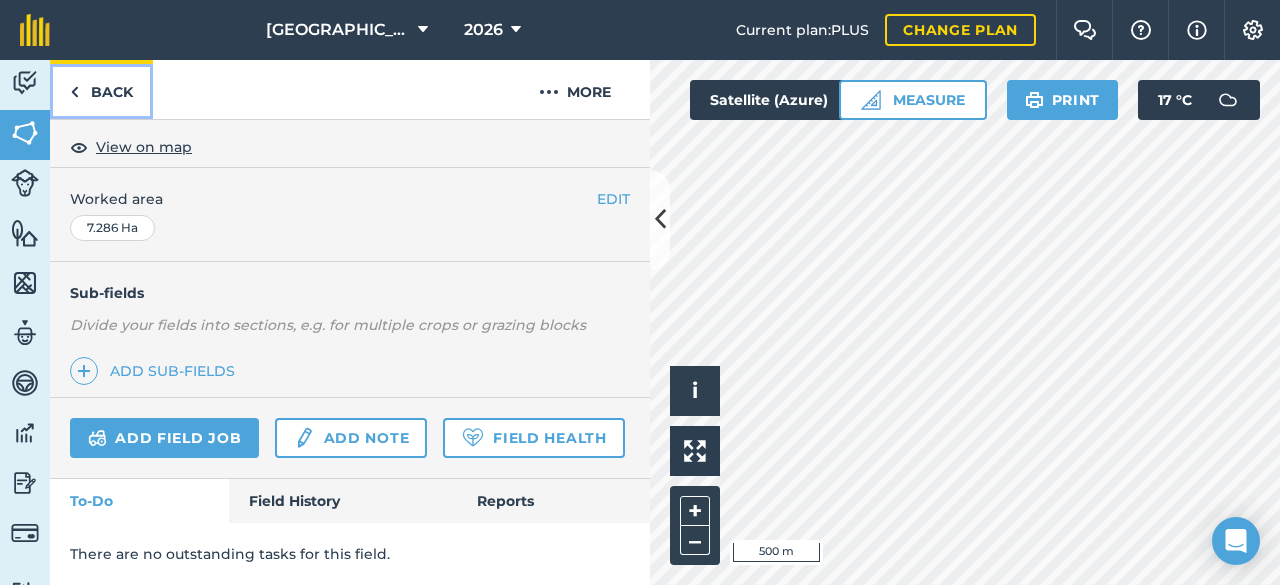 click on "Back" at bounding box center [101, 89] 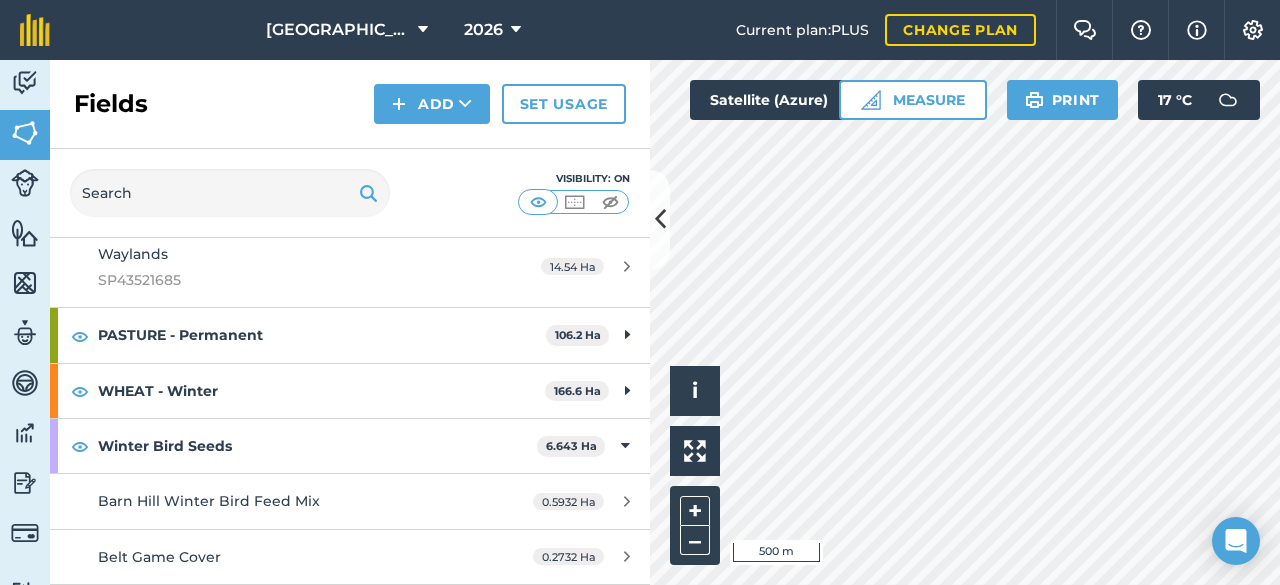 scroll, scrollTop: 1588, scrollLeft: 0, axis: vertical 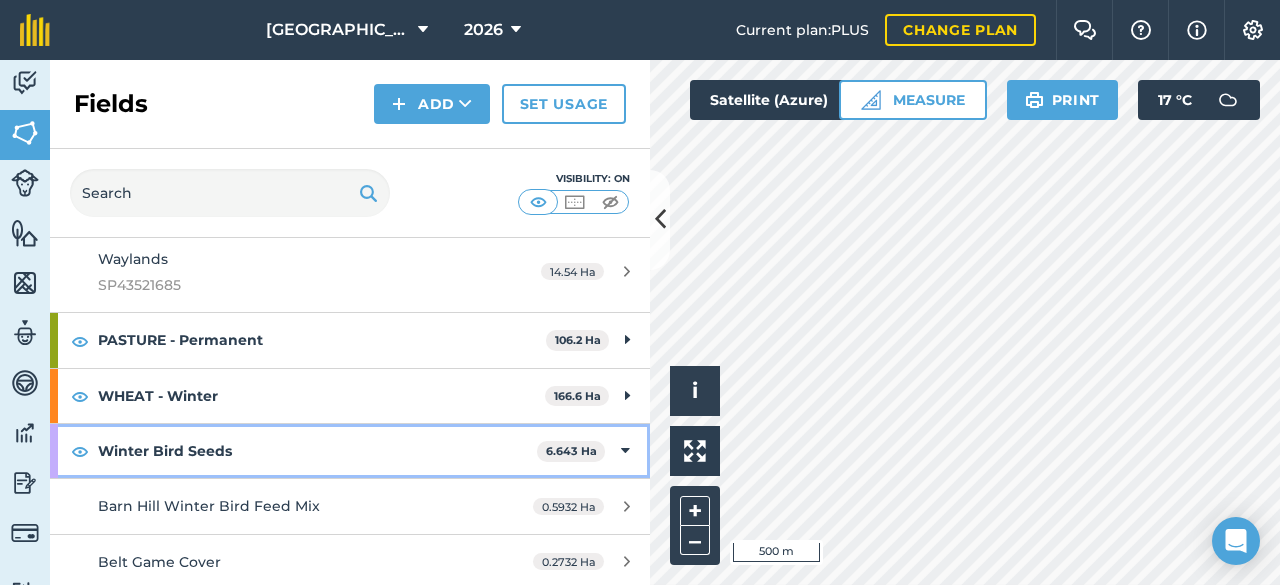 click at bounding box center (625, 451) 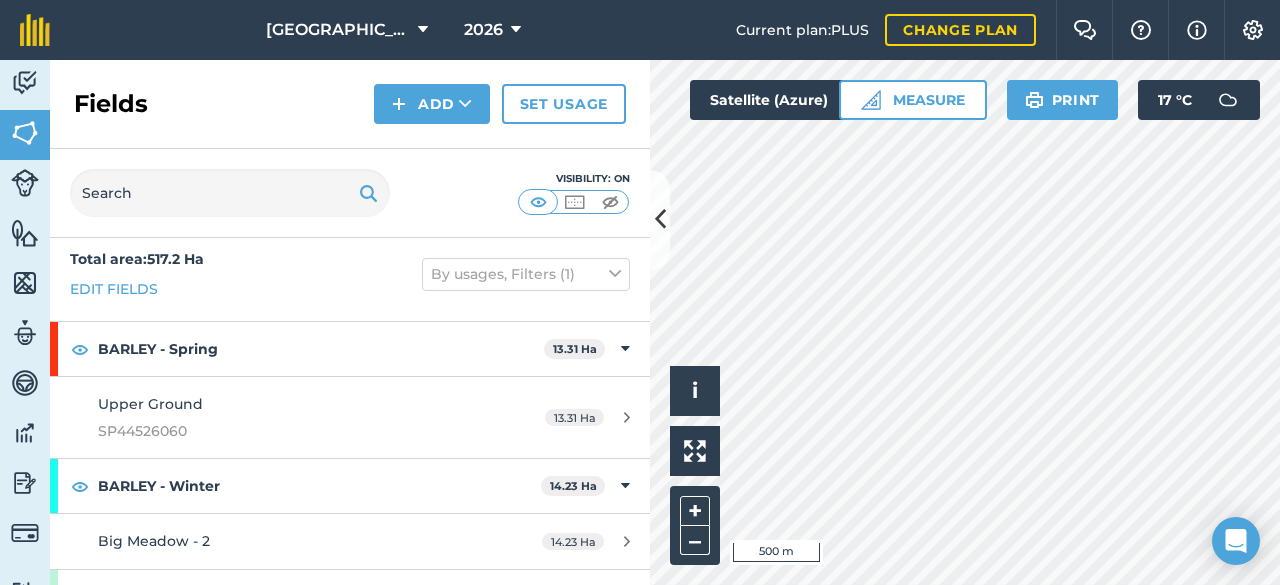 scroll, scrollTop: 9, scrollLeft: 0, axis: vertical 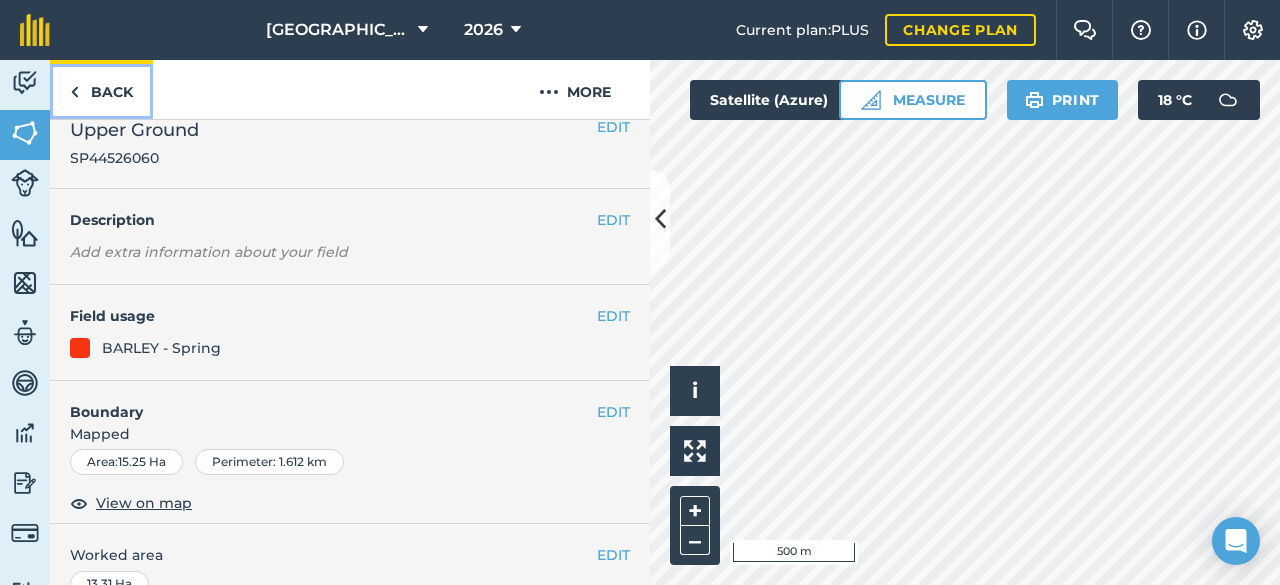 click on "Back" at bounding box center (101, 89) 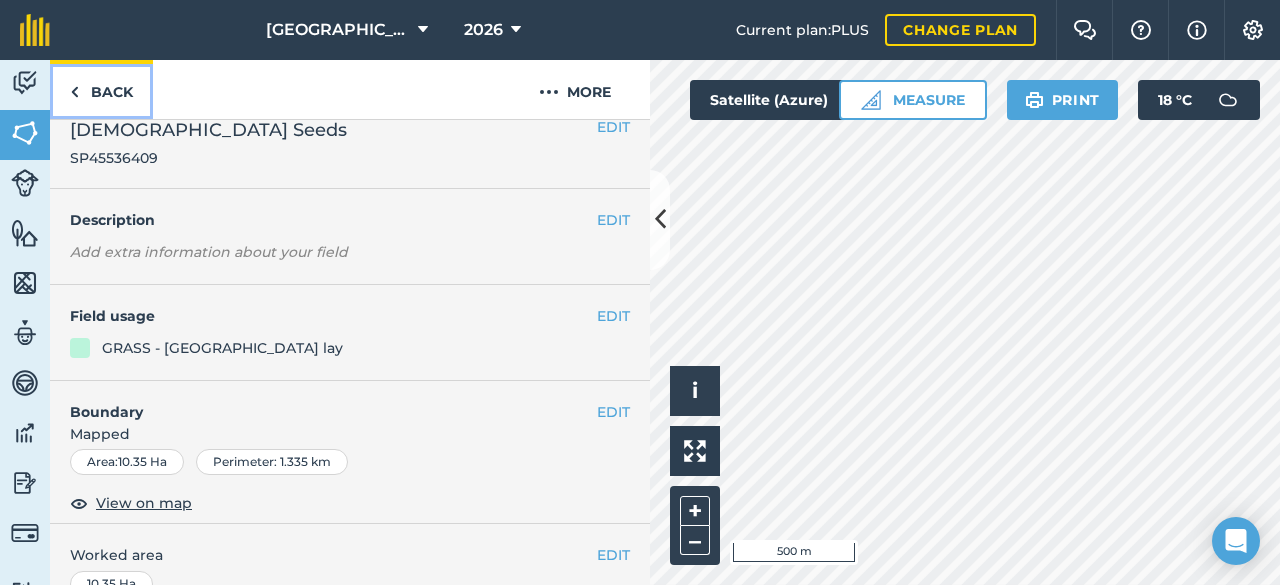 click on "Back" at bounding box center (101, 89) 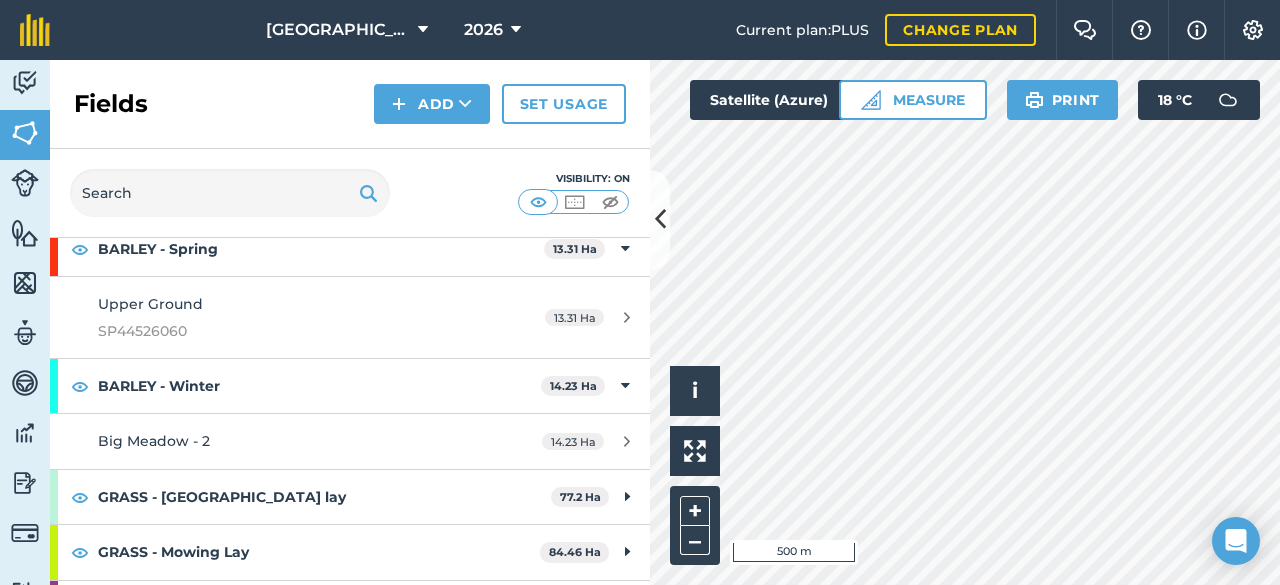 scroll, scrollTop: 0, scrollLeft: 0, axis: both 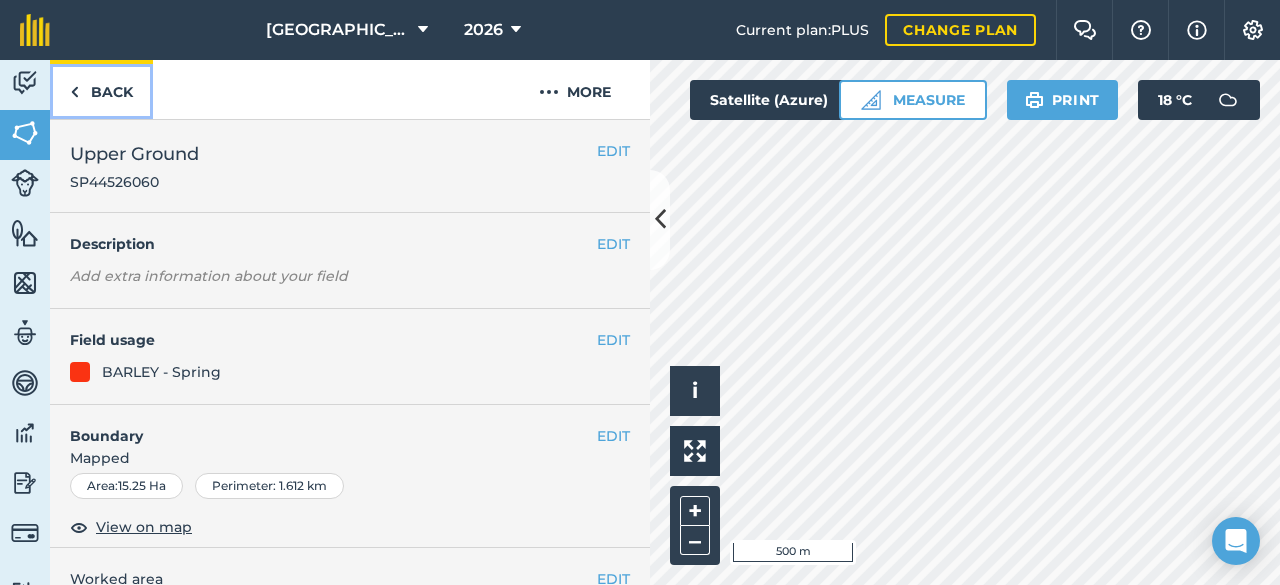 click on "Back" at bounding box center [101, 89] 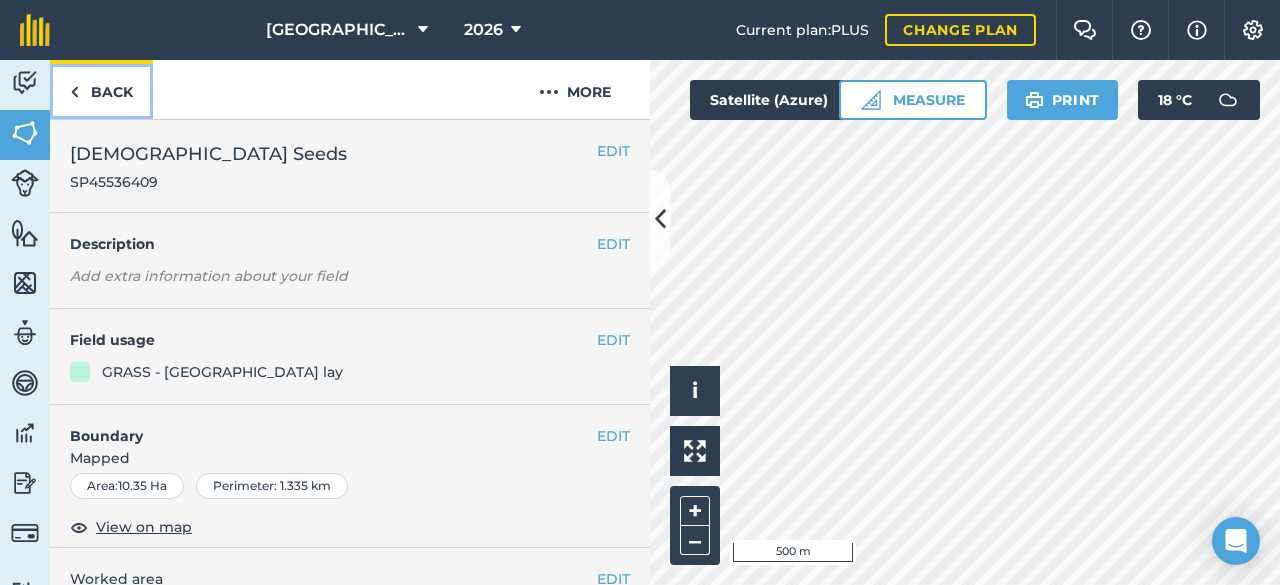 click on "Back" at bounding box center (101, 89) 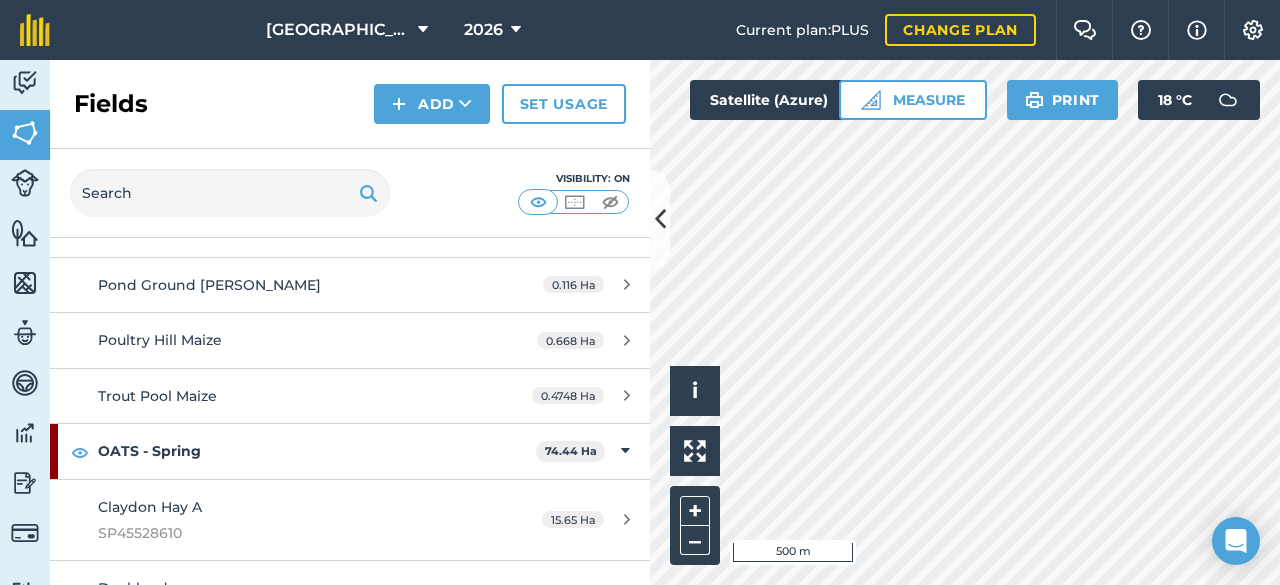 scroll, scrollTop: 932, scrollLeft: 0, axis: vertical 